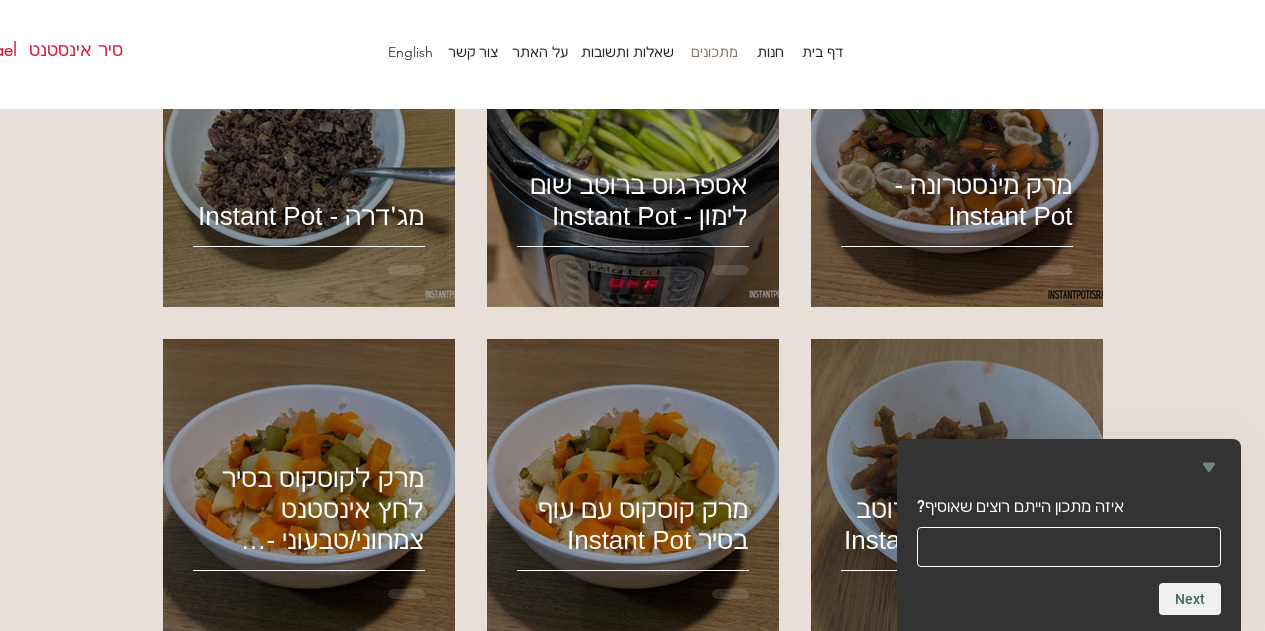 scroll, scrollTop: 200, scrollLeft: 0, axis: vertical 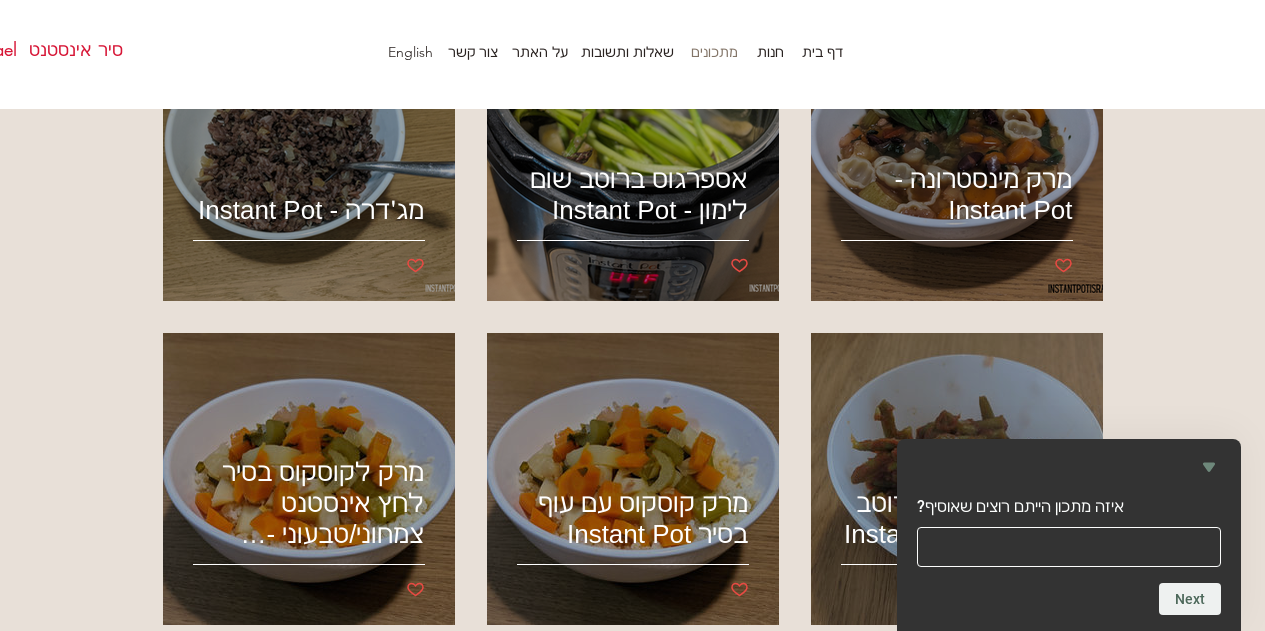 click 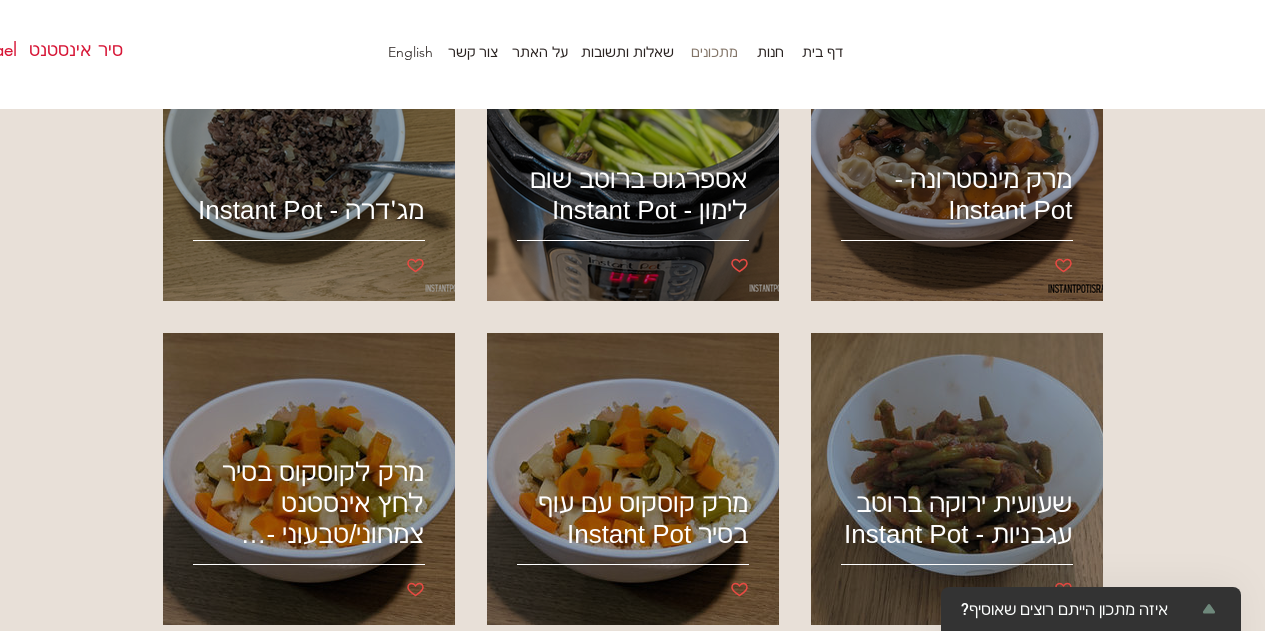 scroll, scrollTop: 300, scrollLeft: 0, axis: vertical 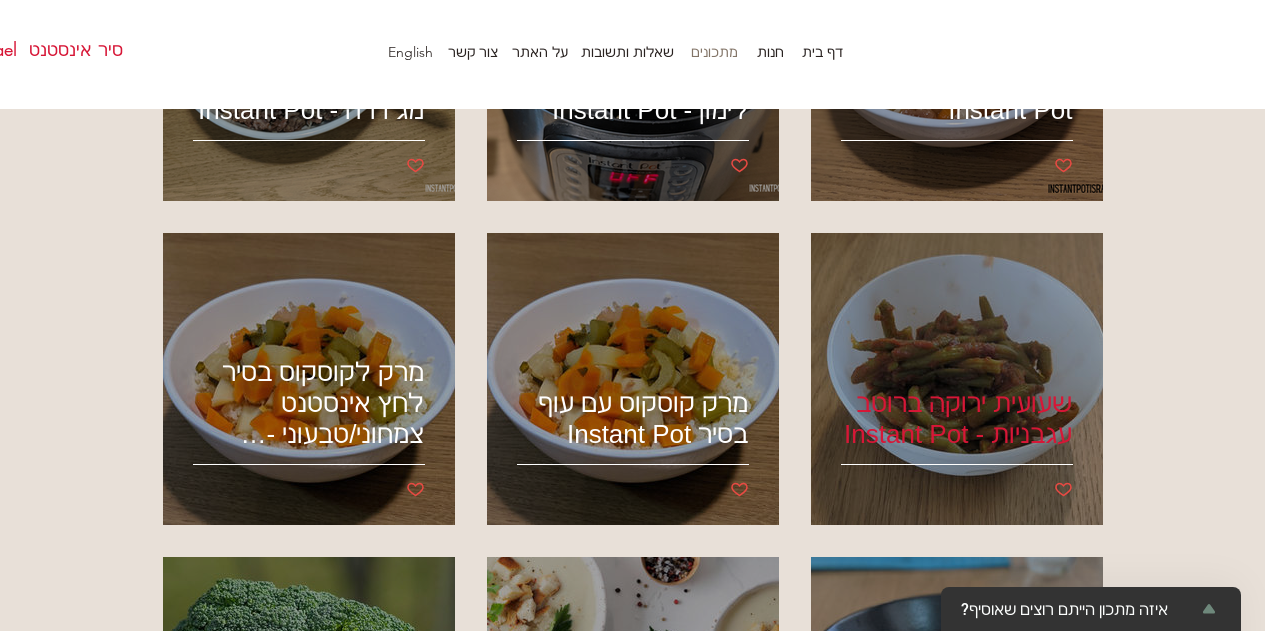 click on "שעועית ירוקה ברוטב עגבניות - Instant Pot" at bounding box center (957, 419) 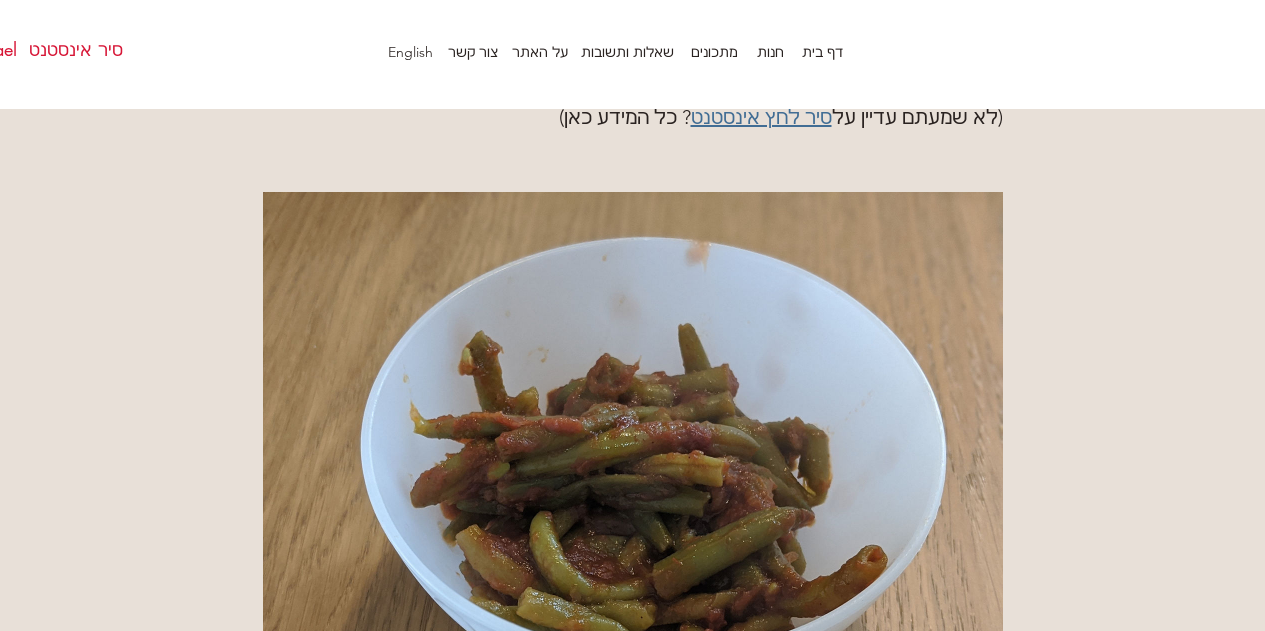 scroll, scrollTop: 300, scrollLeft: 0, axis: vertical 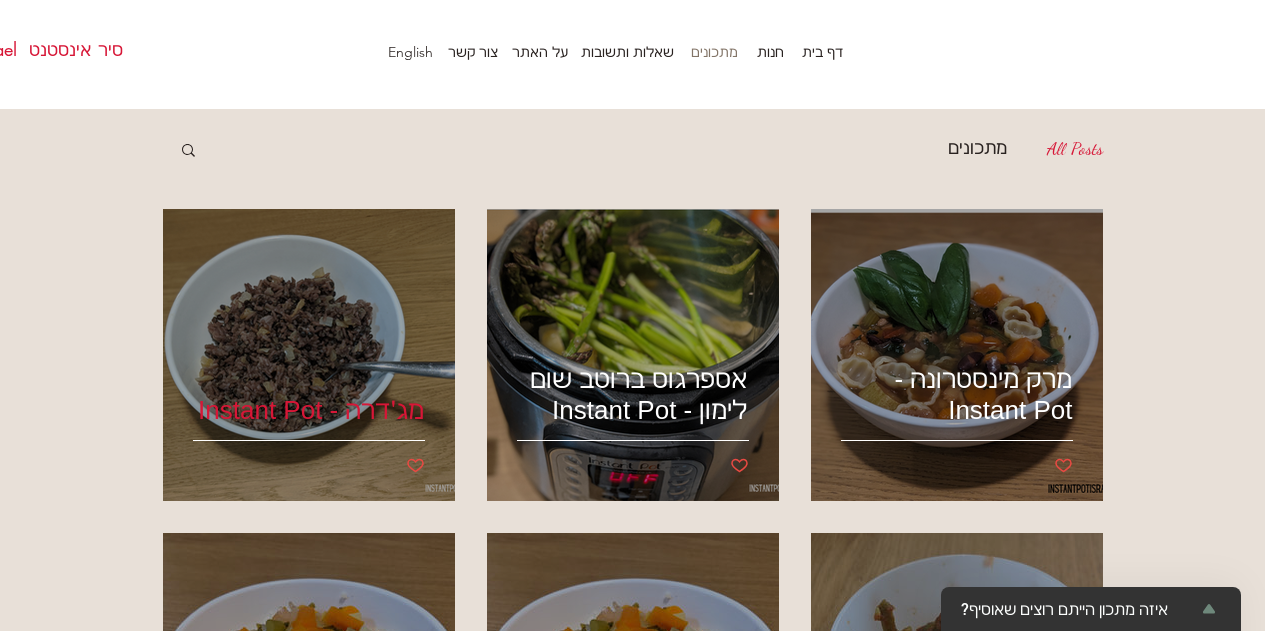 click on "מג׳דרה - Instant Pot" at bounding box center (309, 355) 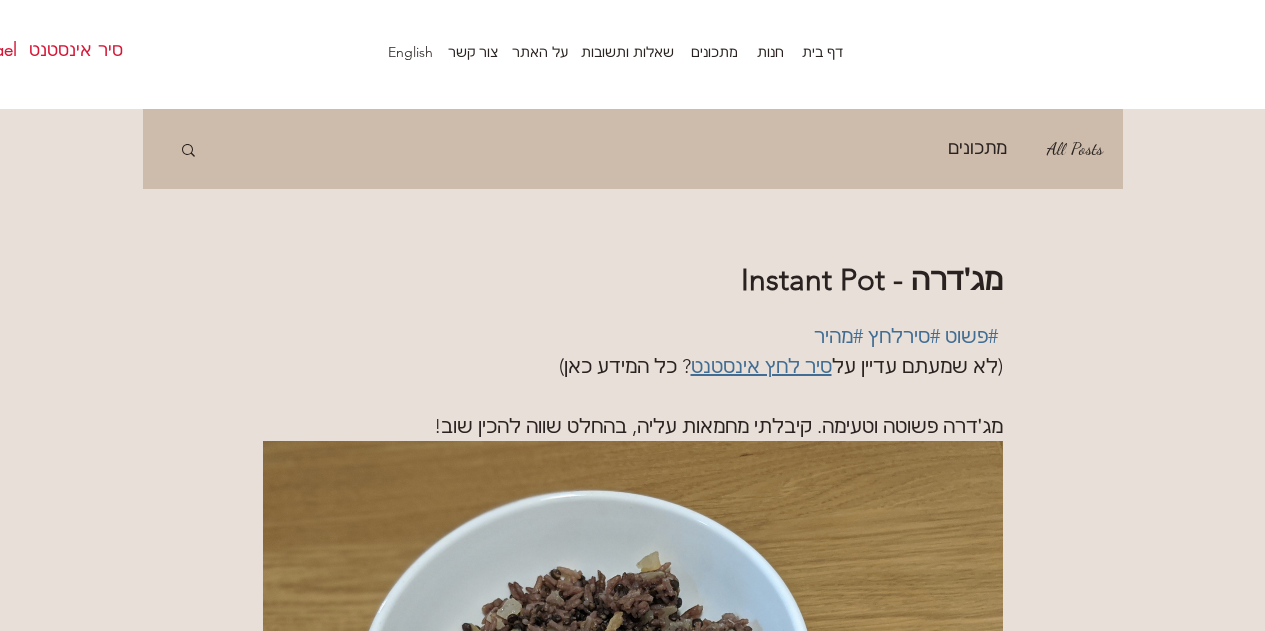 scroll, scrollTop: 0, scrollLeft: 0, axis: both 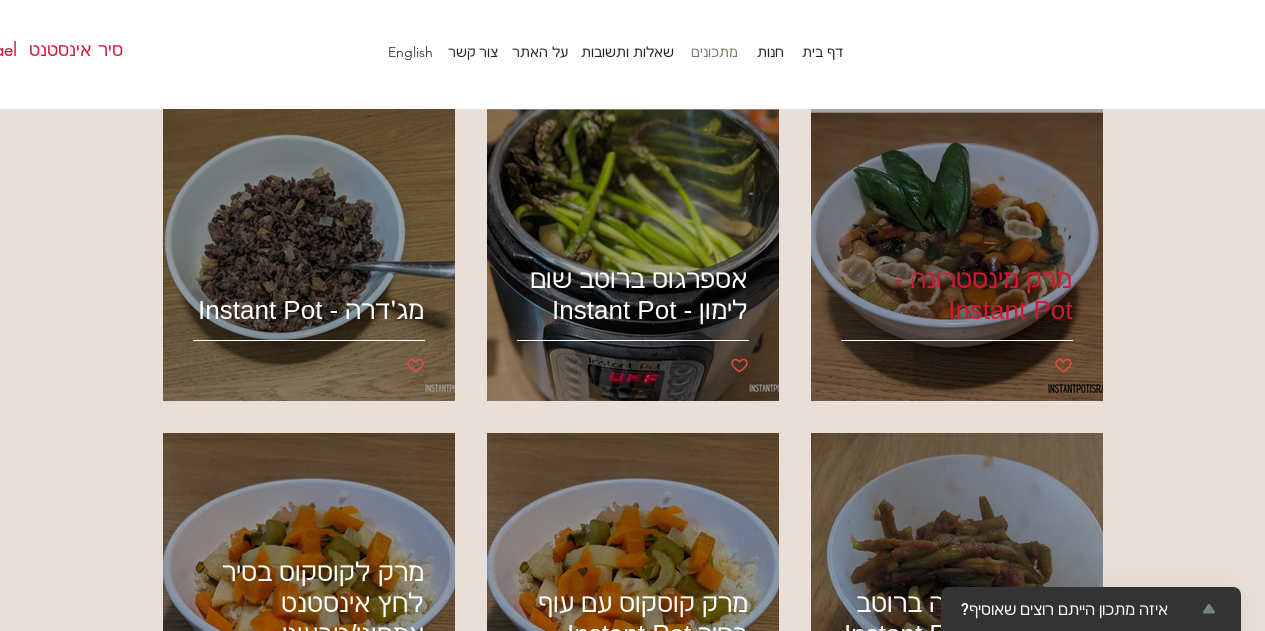 click on "מרק מינסטרונה - Instant Pot" at bounding box center (957, 295) 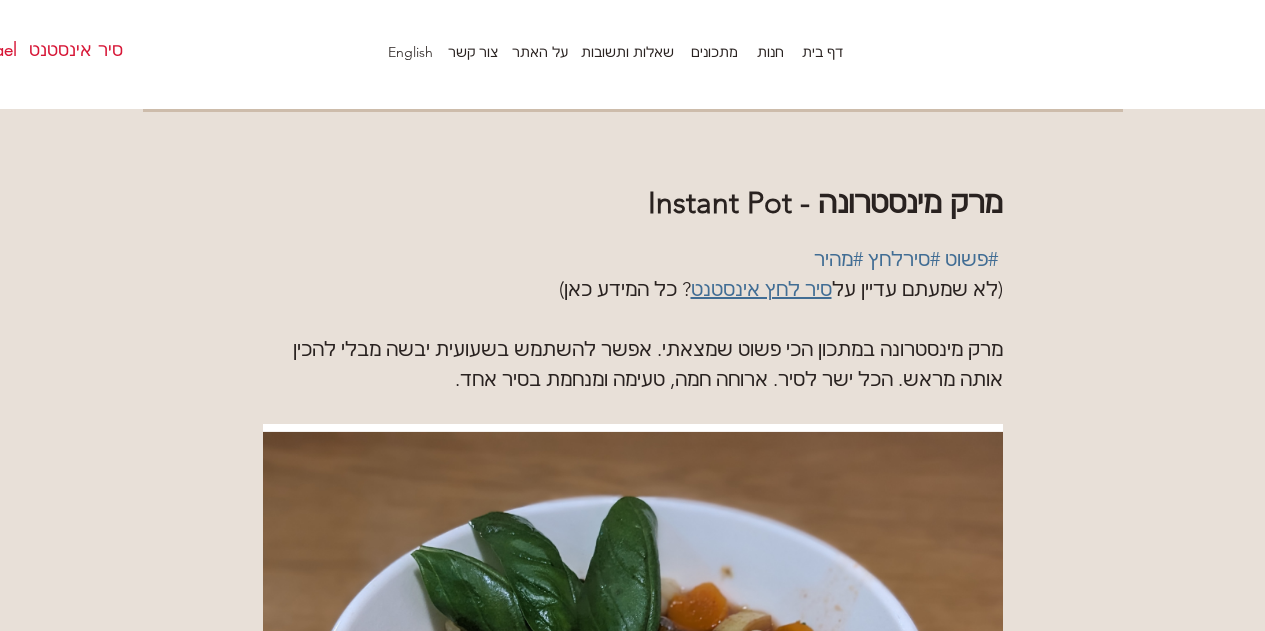 scroll, scrollTop: 100, scrollLeft: 0, axis: vertical 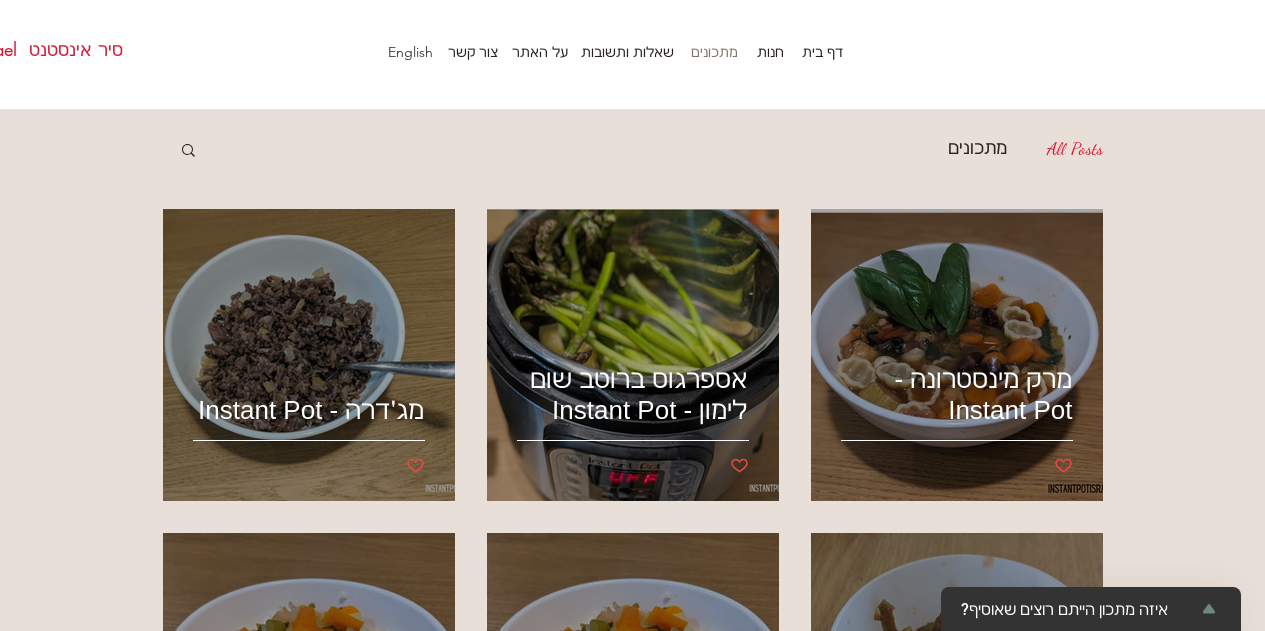 click on "All Posts" at bounding box center [1075, 149] 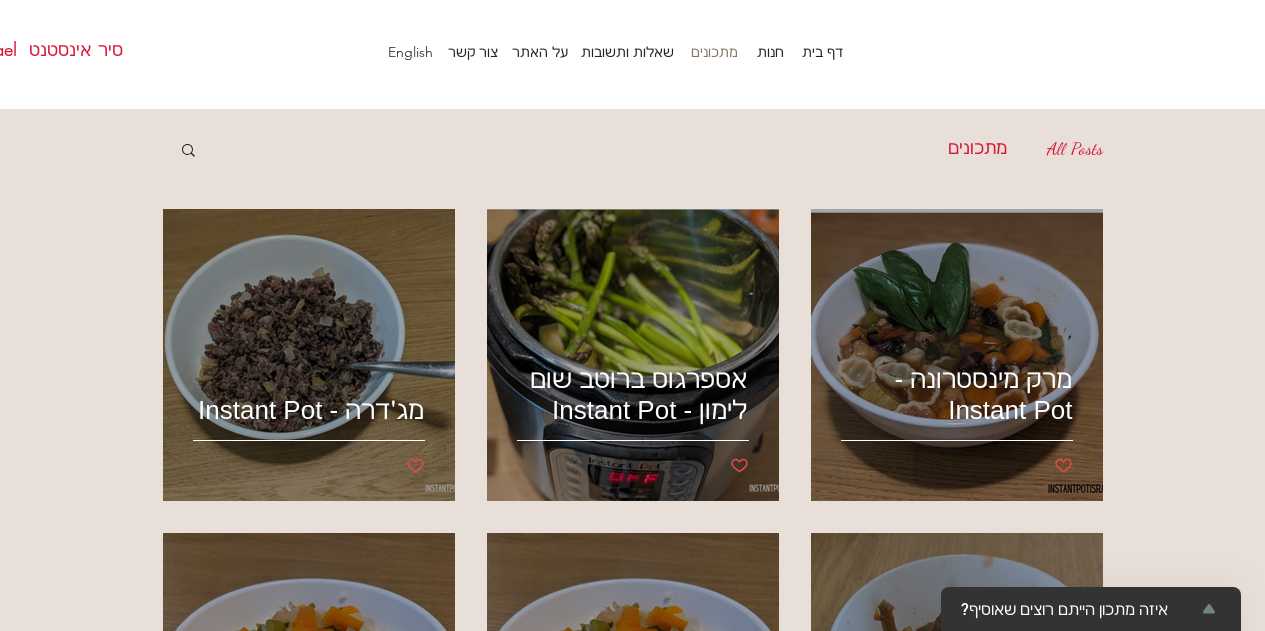 click on "מתכונים" at bounding box center (977, 149) 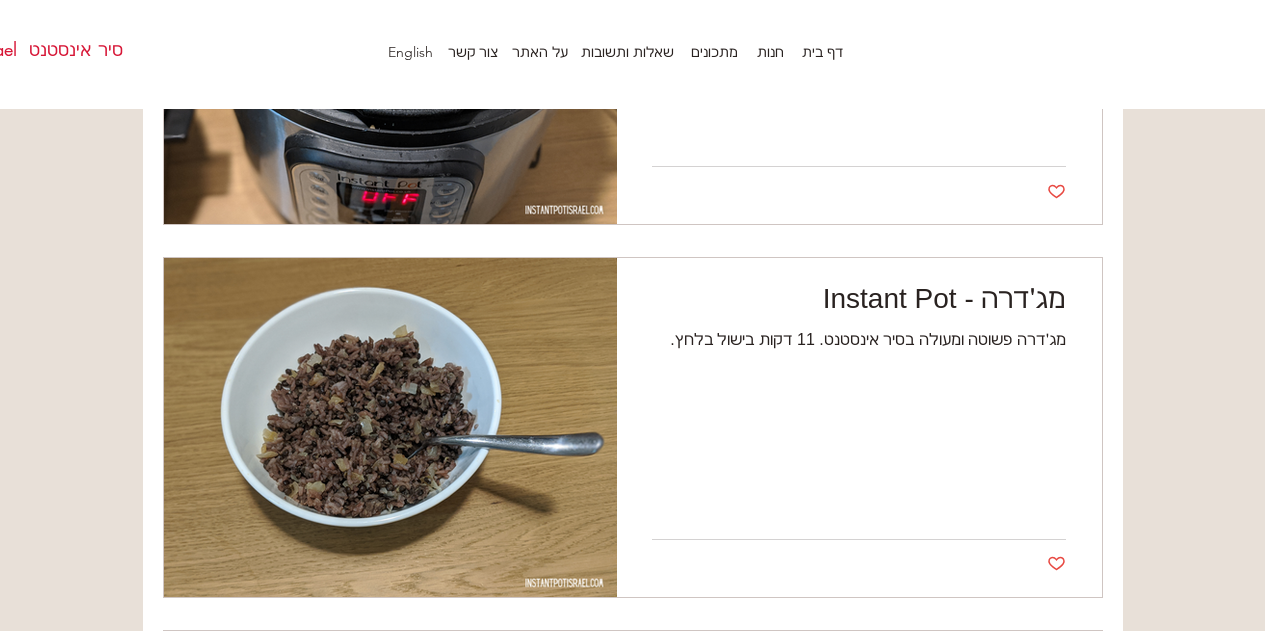 scroll, scrollTop: 500, scrollLeft: 0, axis: vertical 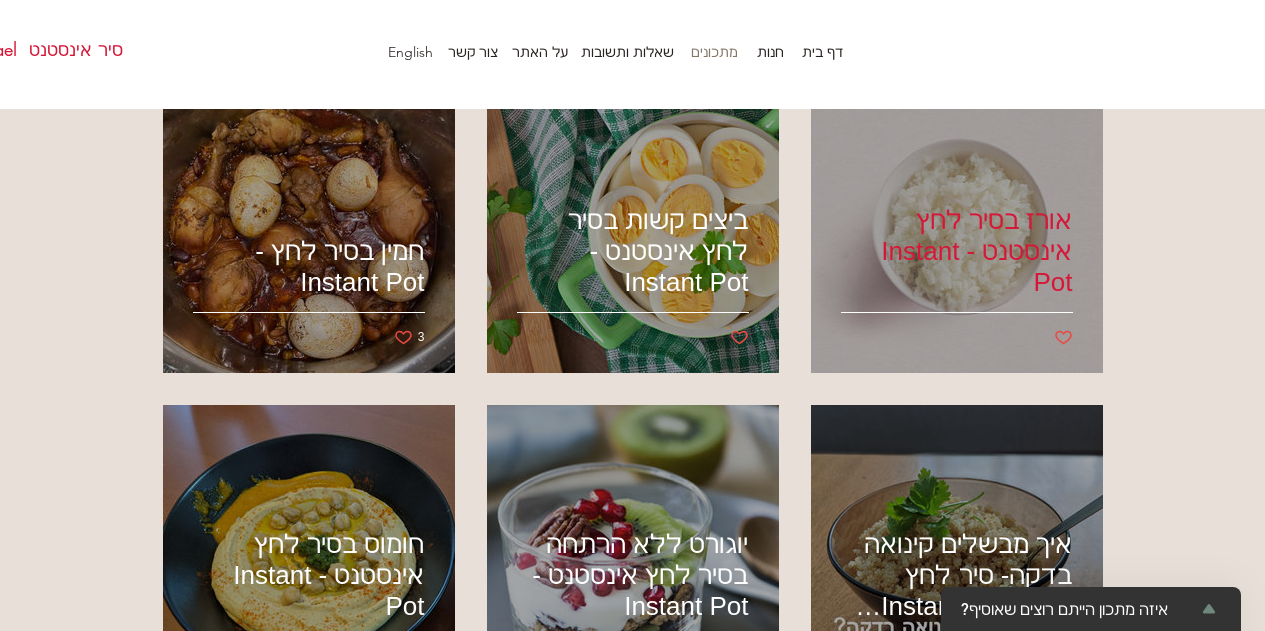 click on "אורז בסיר לחץ אינסטנט - Instant Pot" at bounding box center [957, 251] 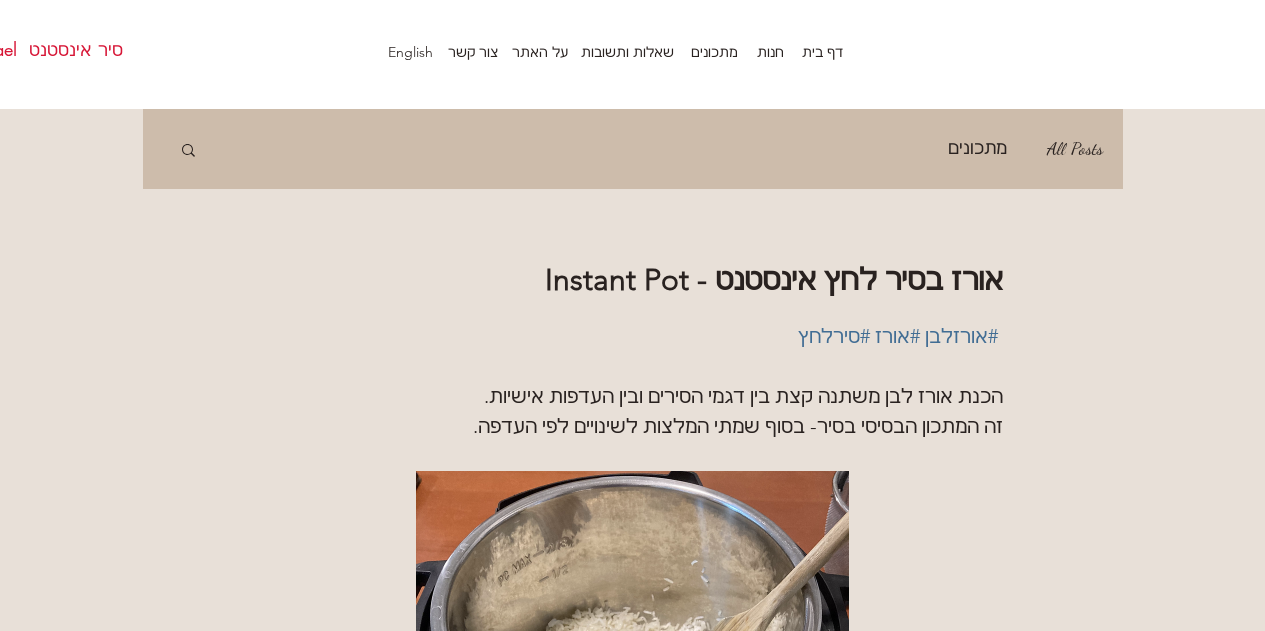 scroll, scrollTop: 300, scrollLeft: 0, axis: vertical 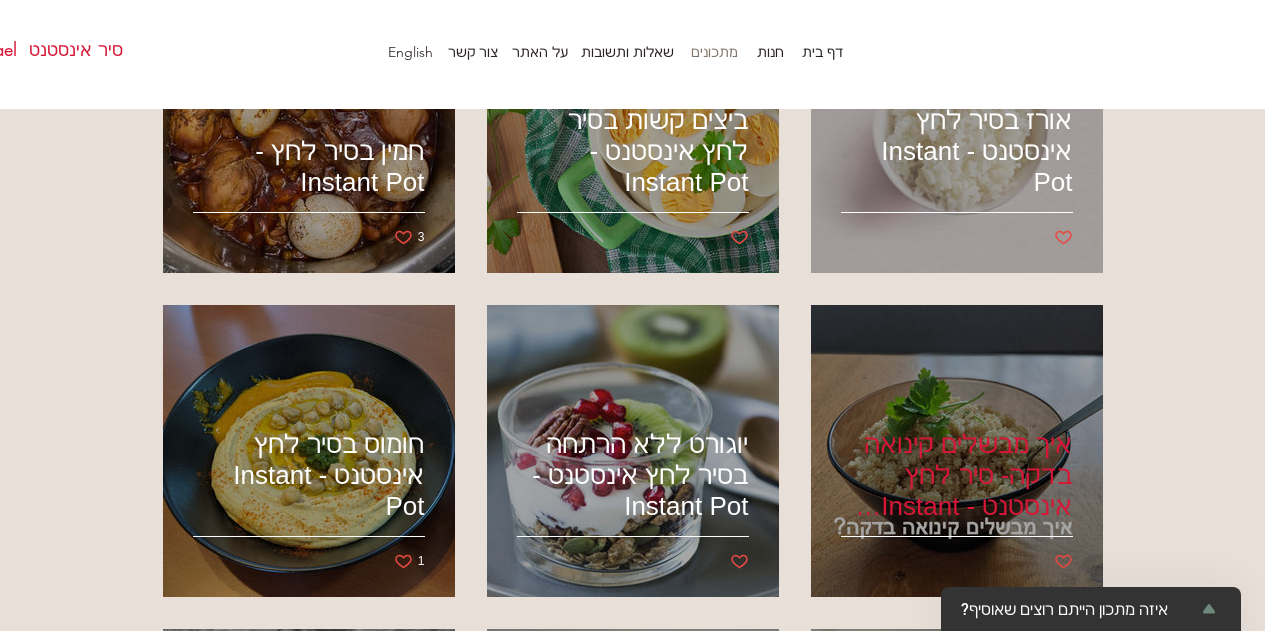 click on "איך מבשלים קינואה בדקה- סיר לחץ אינסטנט - Instant Pot" at bounding box center [957, 475] 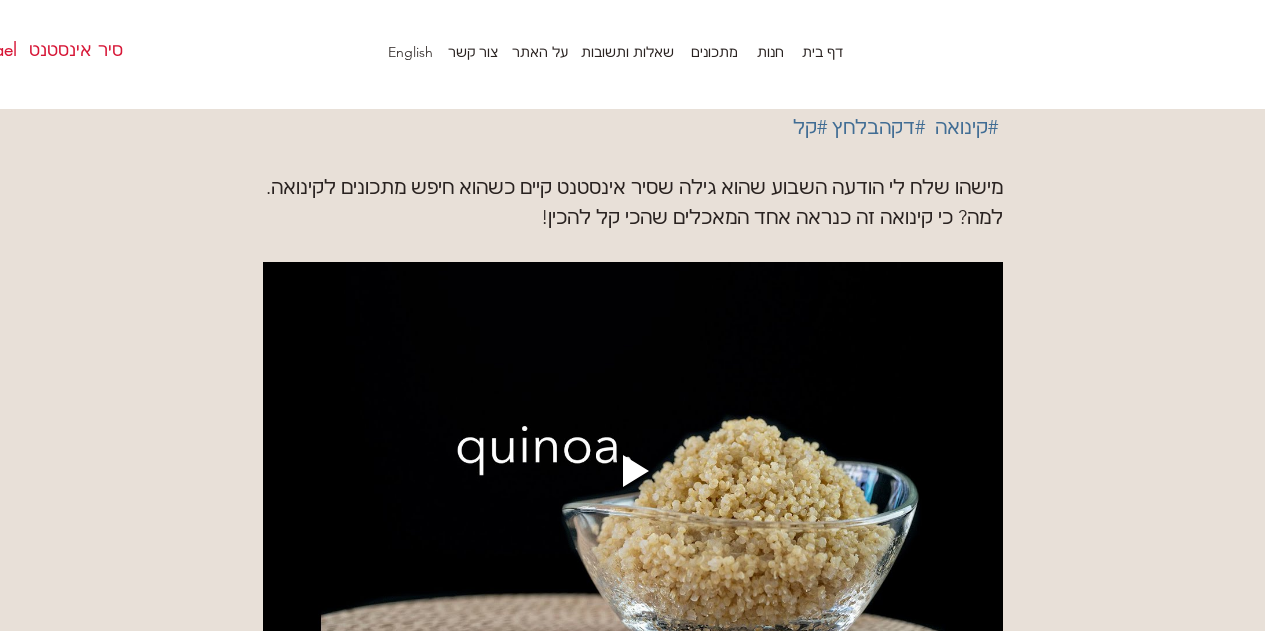 scroll, scrollTop: 300, scrollLeft: 0, axis: vertical 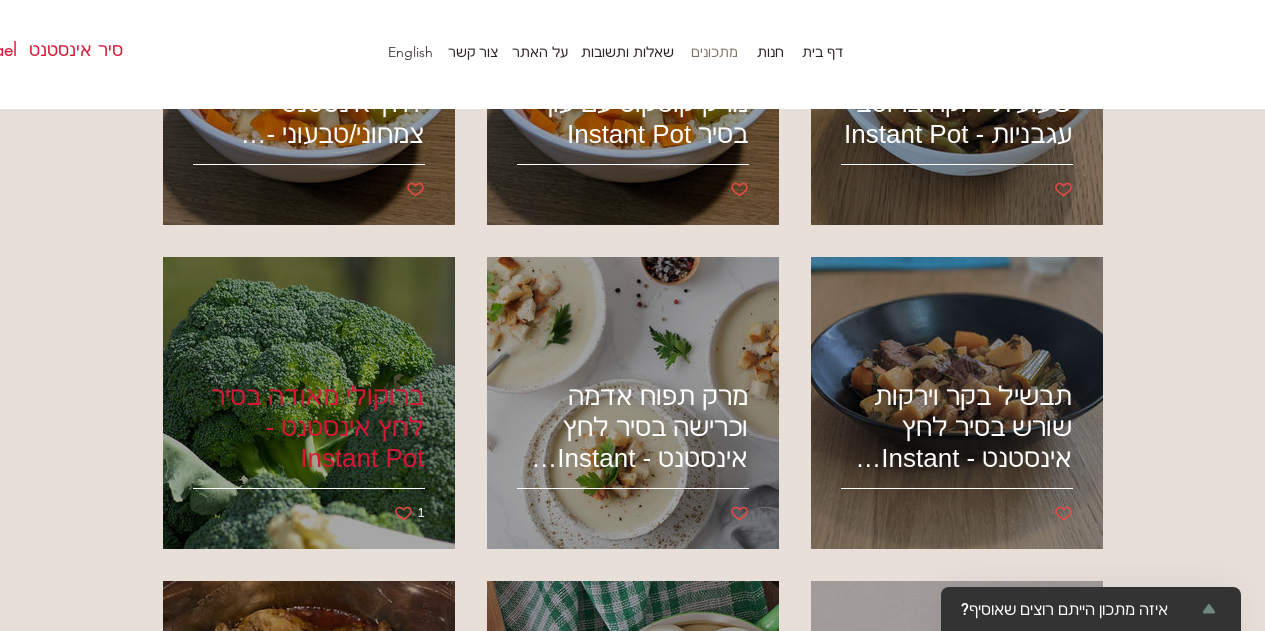 click on "ברוקולי מאודה בסיר לחץ אינסטנט - Instant Pot" at bounding box center (309, 427) 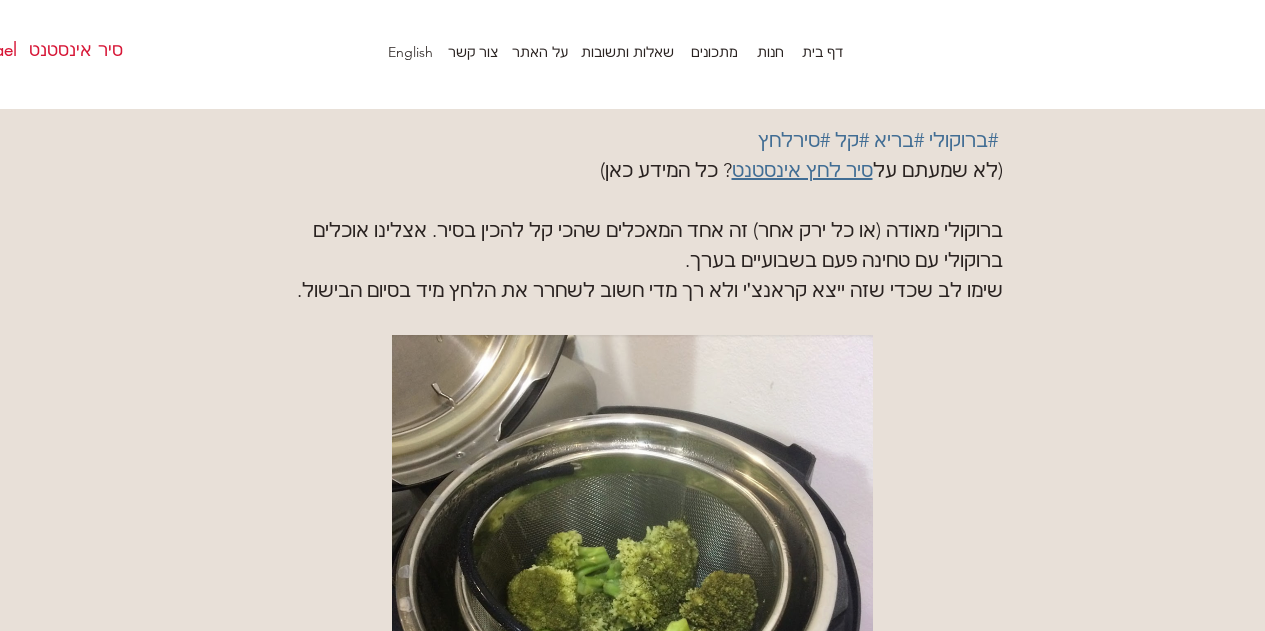 scroll, scrollTop: 200, scrollLeft: 0, axis: vertical 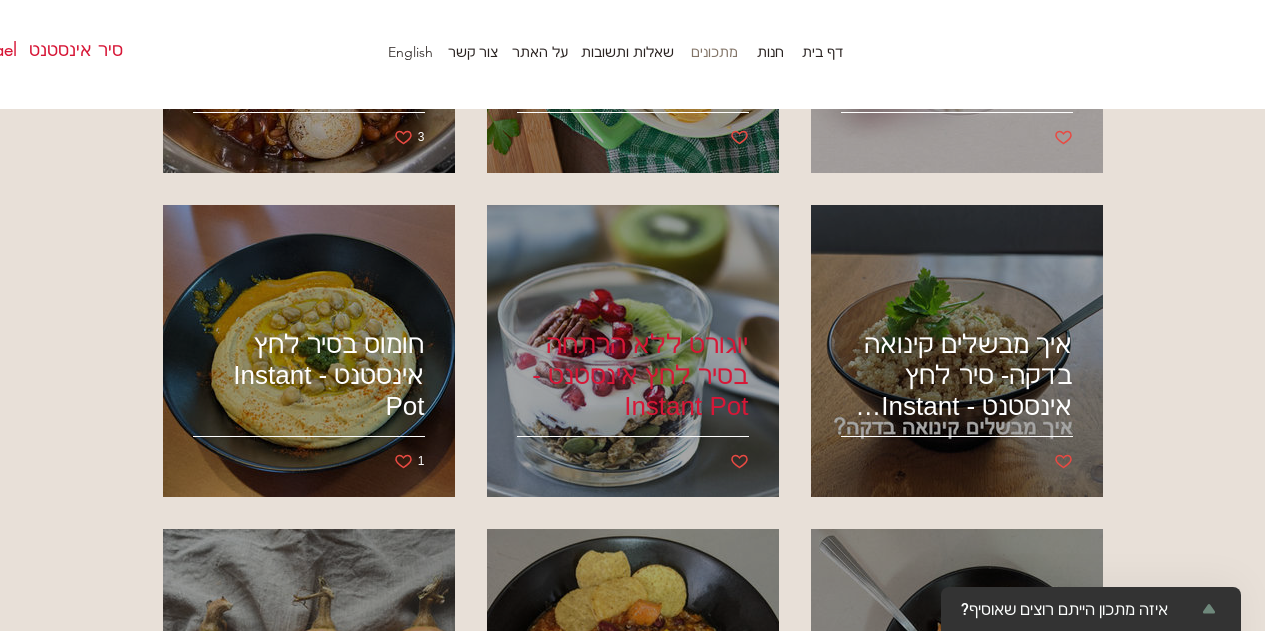 click on "יוגורט ללא הרתחה בסיר לחץ אינסטנט - Instant Pot" at bounding box center (633, 375) 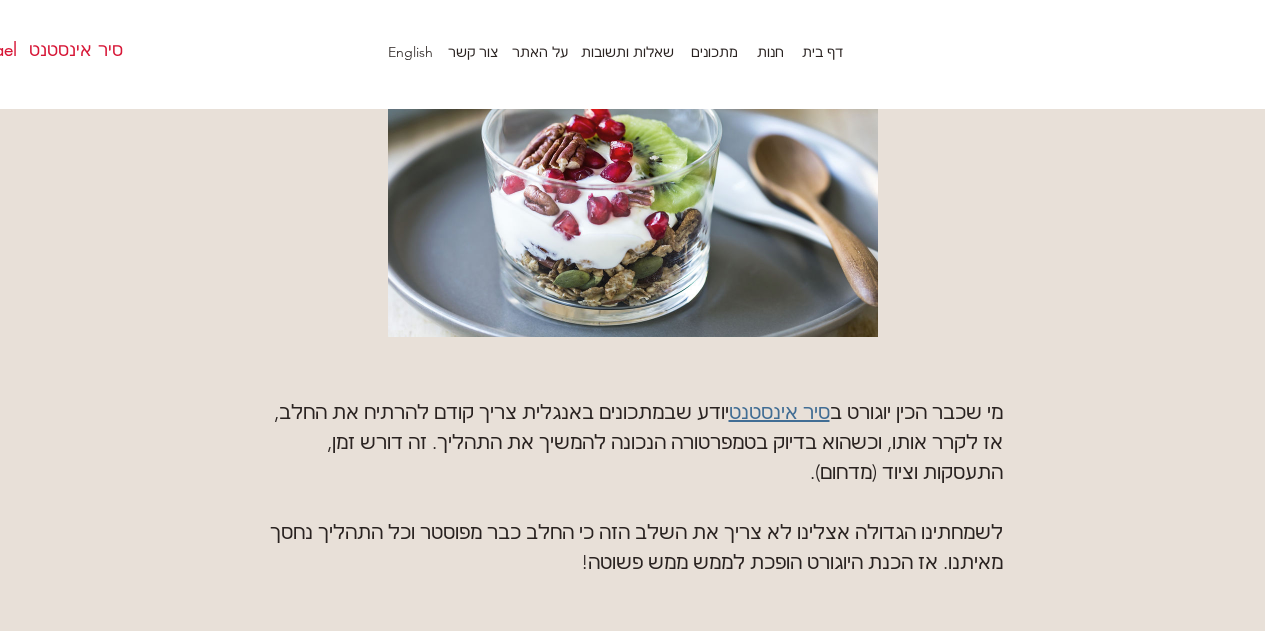 scroll, scrollTop: 500, scrollLeft: 0, axis: vertical 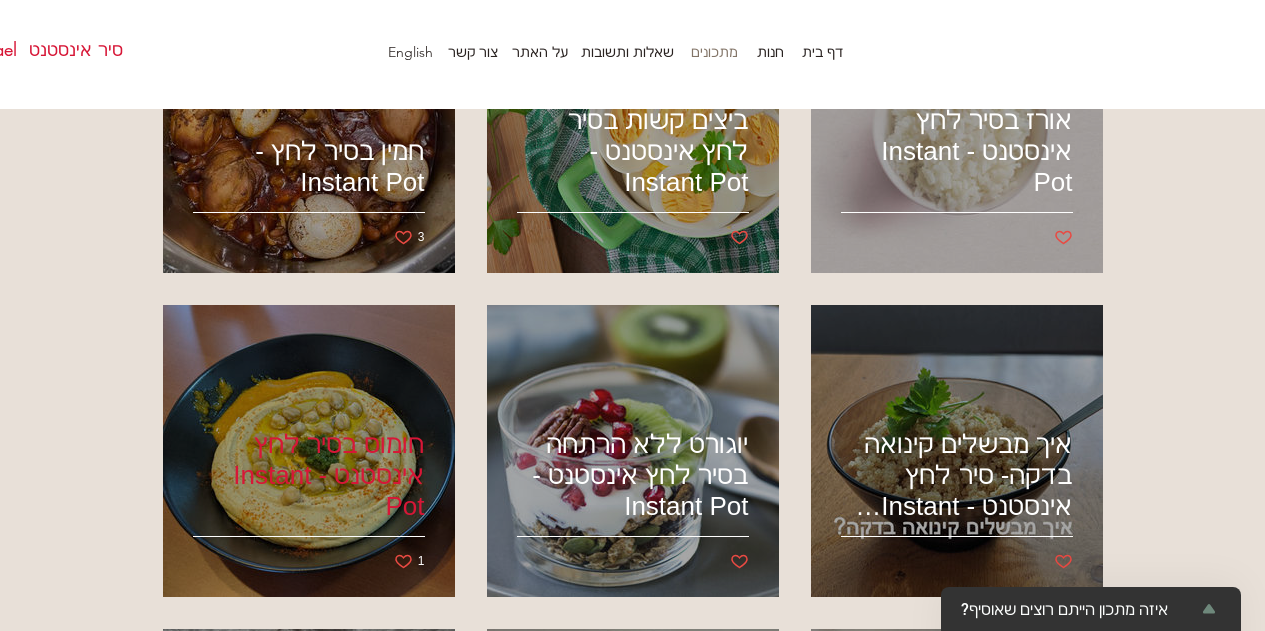click on "חומוס בסיר לחץ אינסטנט - Instant Pot" at bounding box center (309, 475) 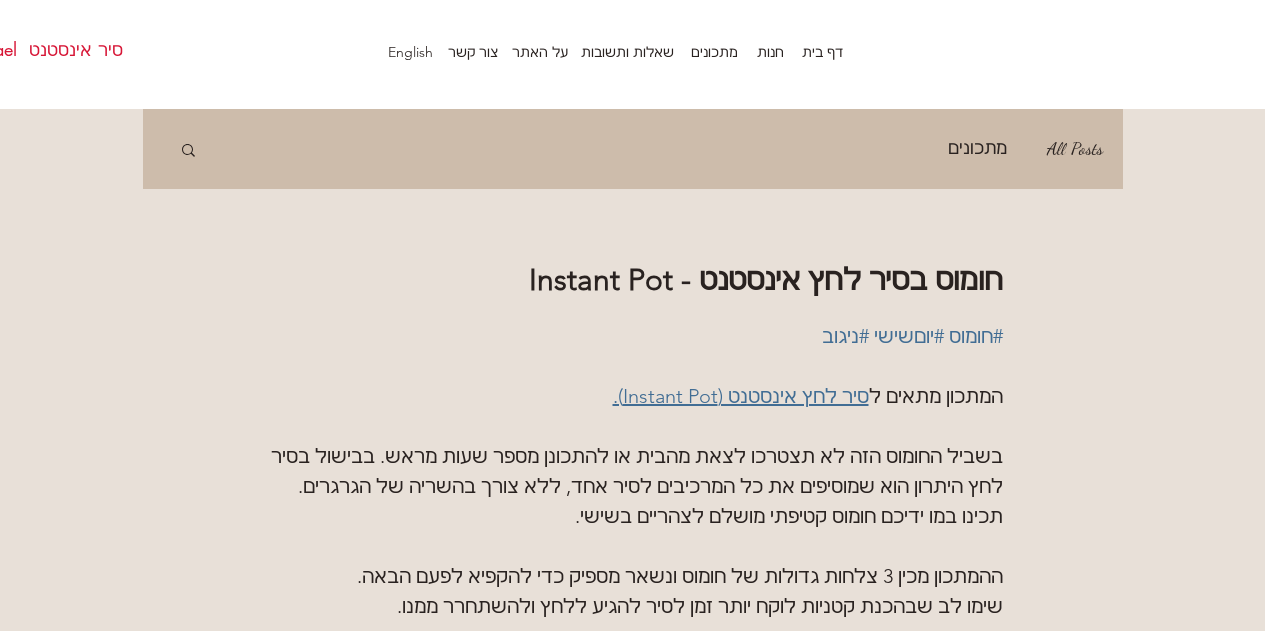 scroll, scrollTop: 0, scrollLeft: 0, axis: both 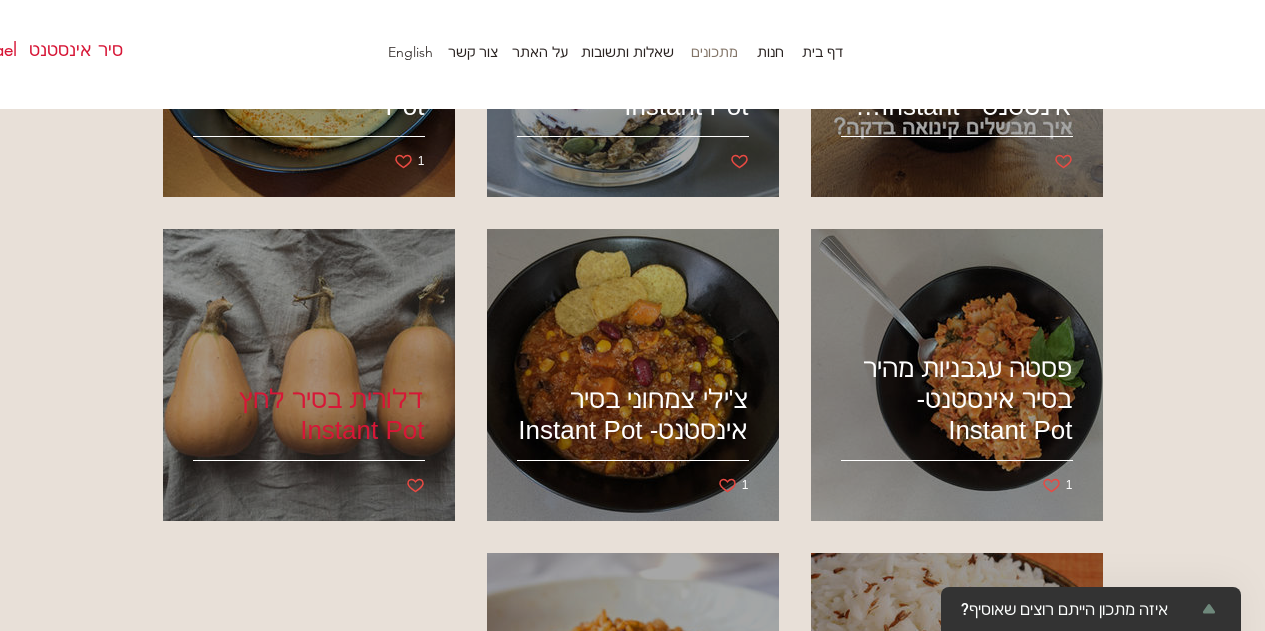 click on "דלורית בסיר לחץ Instant Pot" at bounding box center [309, 415] 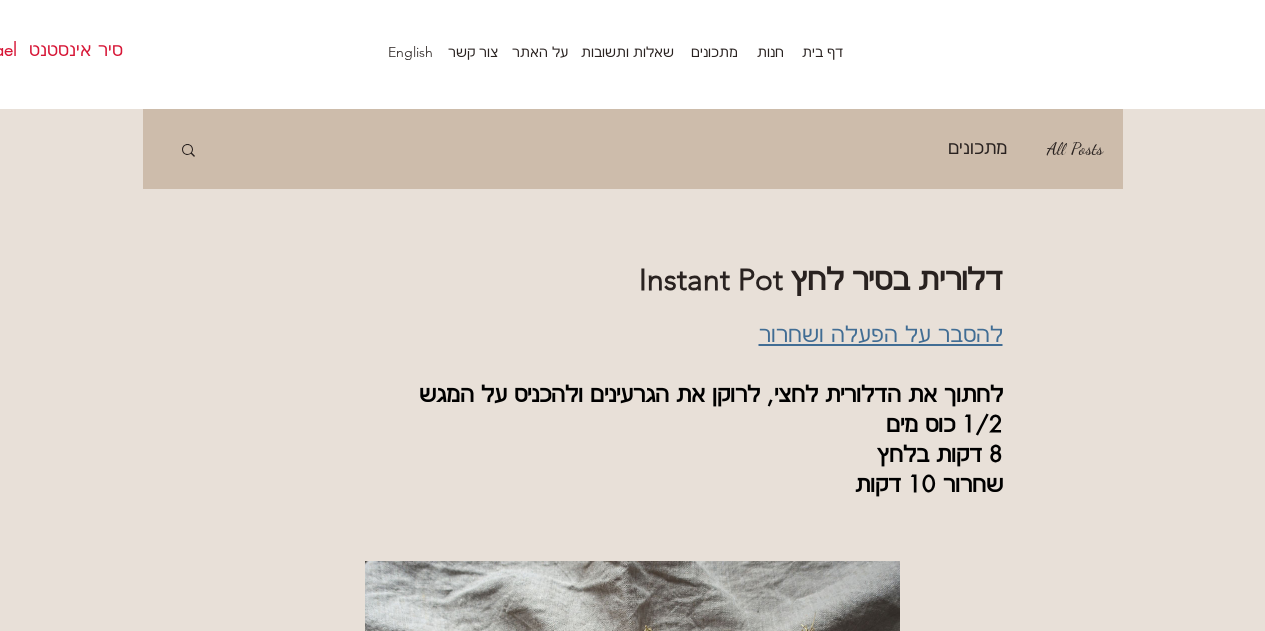 scroll, scrollTop: 0, scrollLeft: 0, axis: both 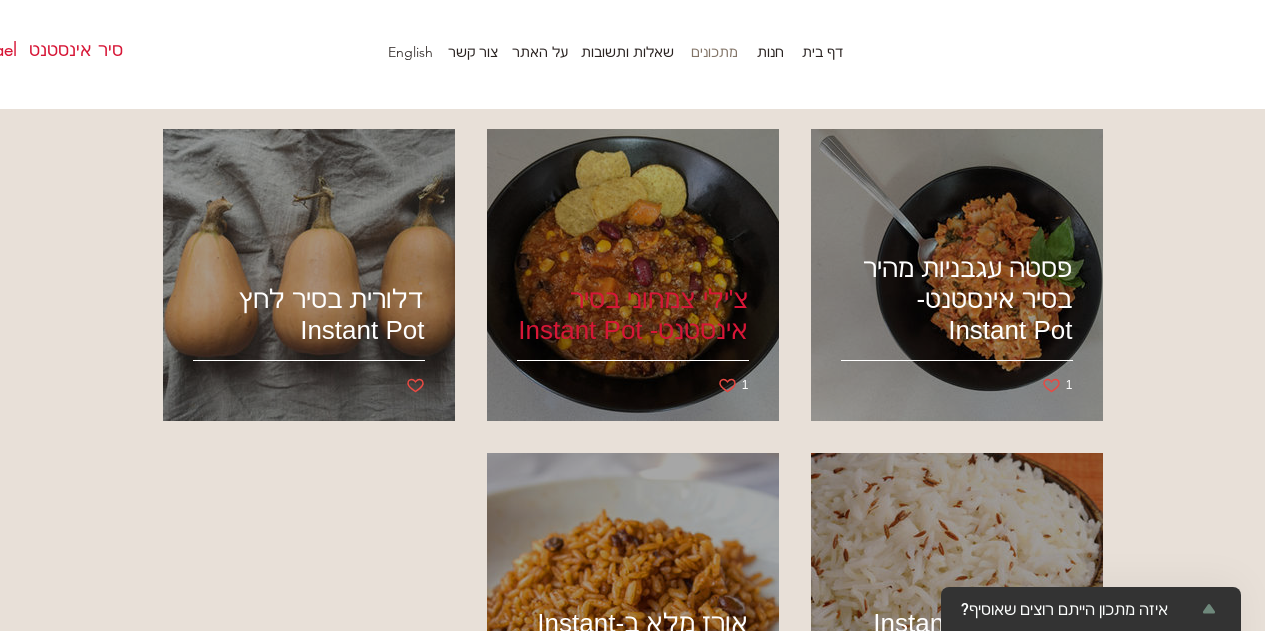 click on "צ'ילי צמחוני בסיר אינסטנט- Instant Pot" at bounding box center [633, 315] 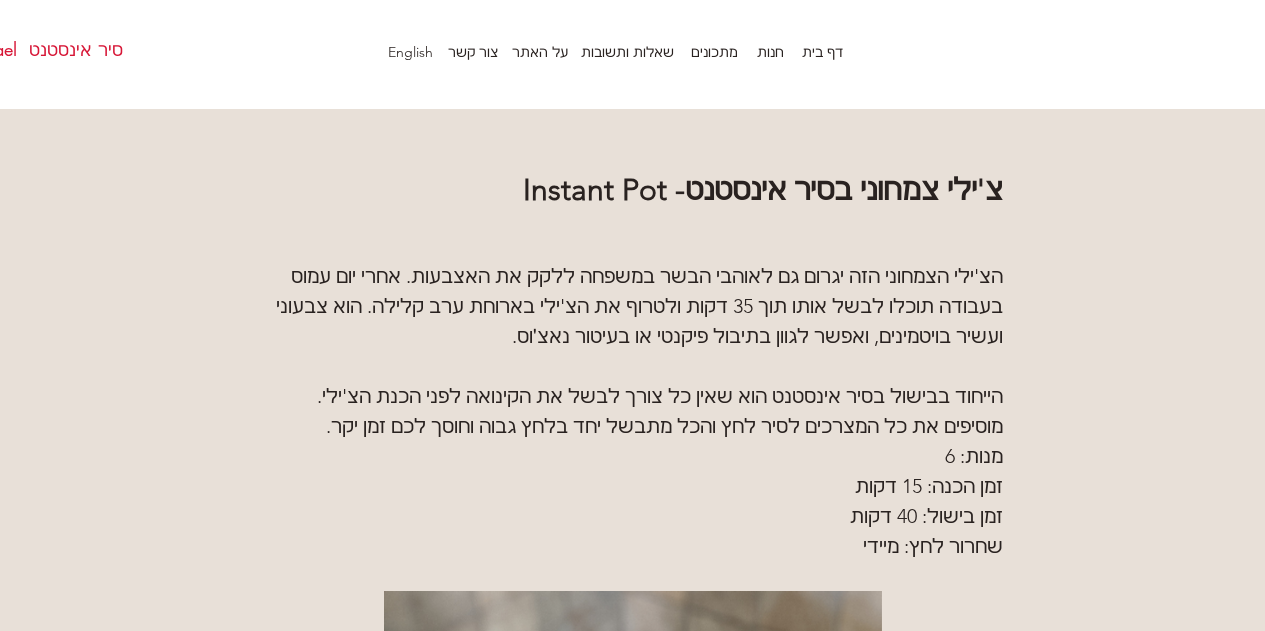 scroll, scrollTop: 100, scrollLeft: 0, axis: vertical 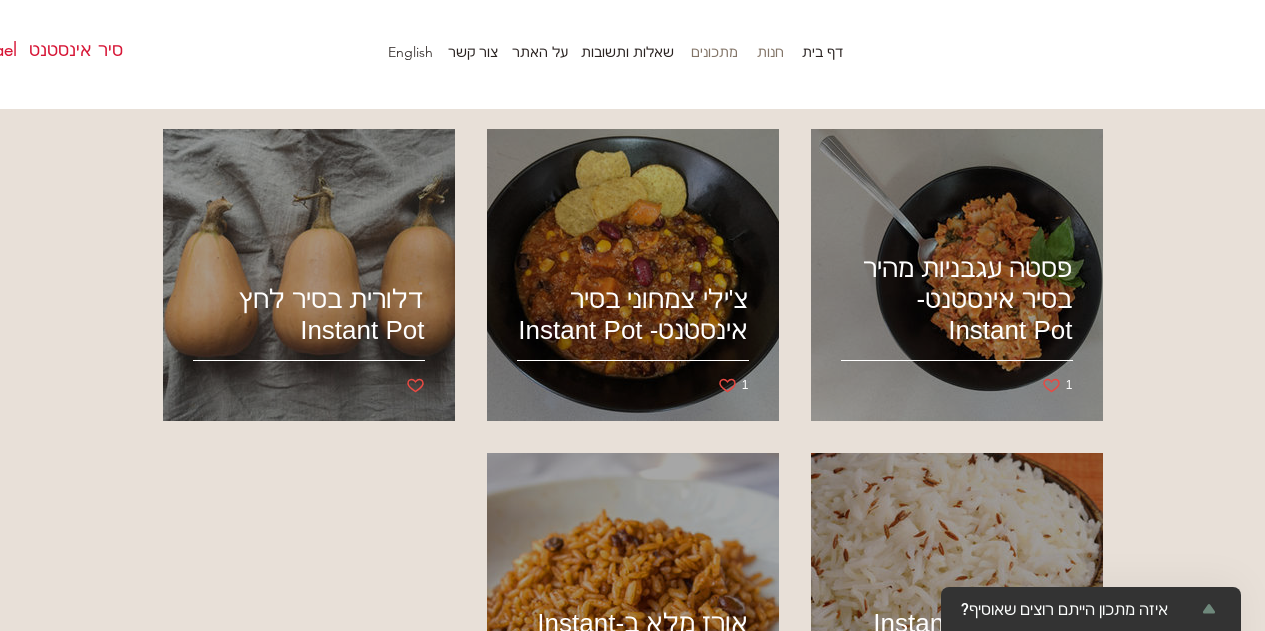 click on "חנות" at bounding box center (770, 52) 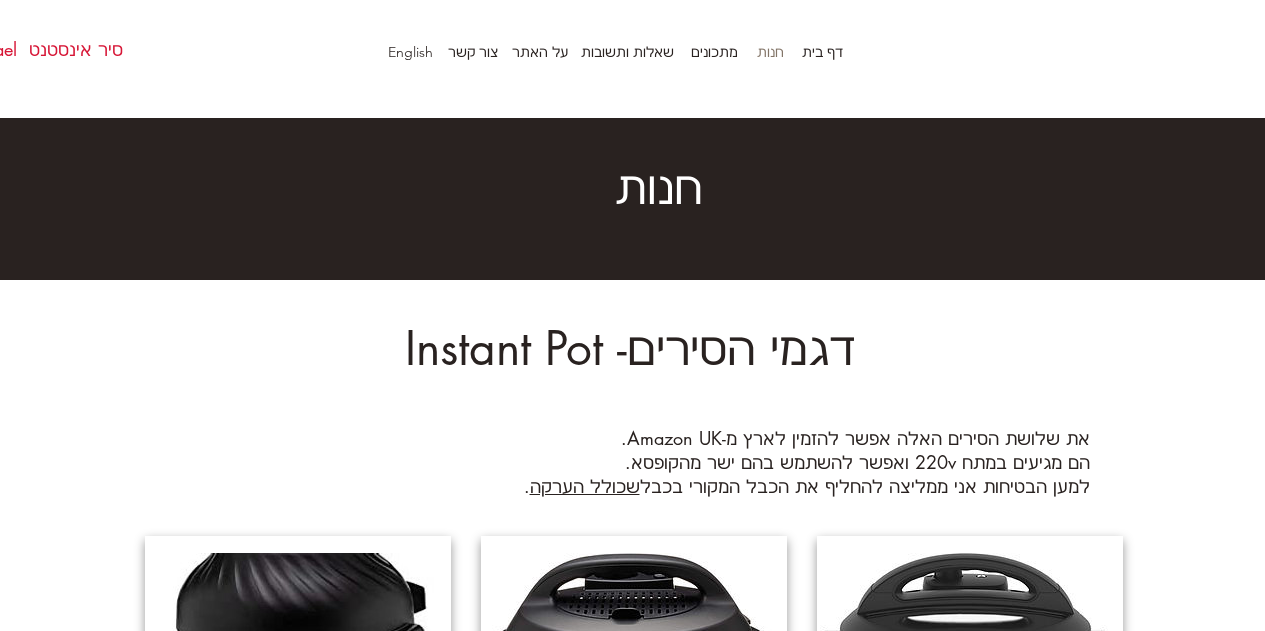 scroll, scrollTop: 0, scrollLeft: 0, axis: both 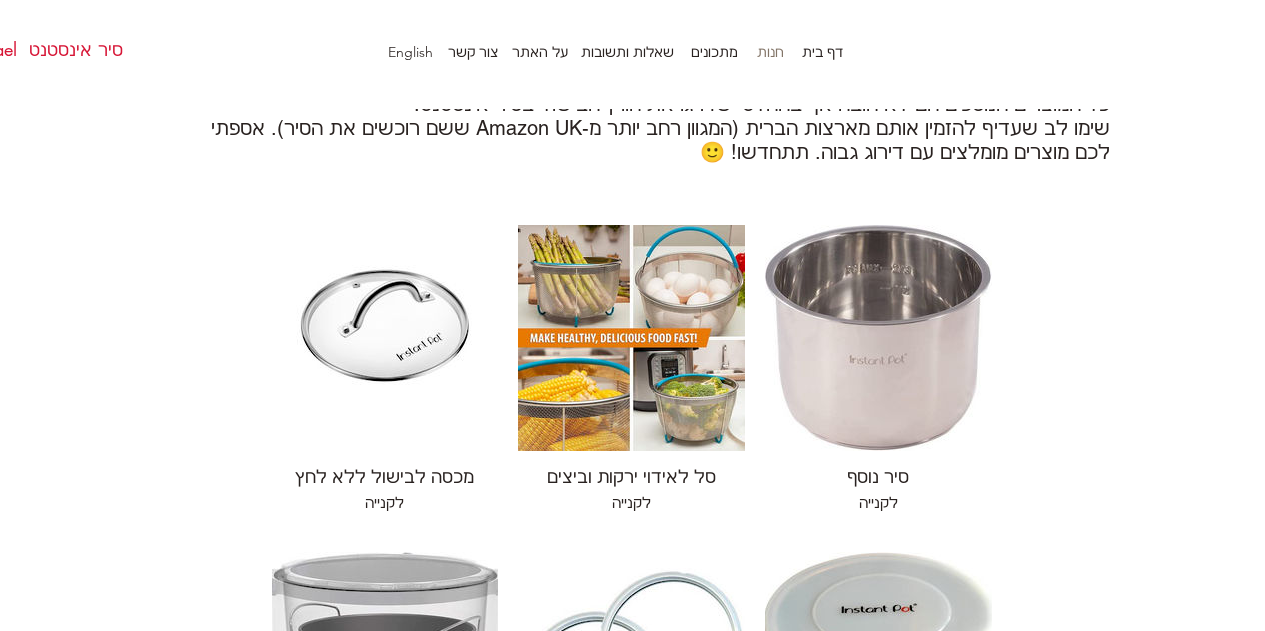 click at bounding box center (631, 338) 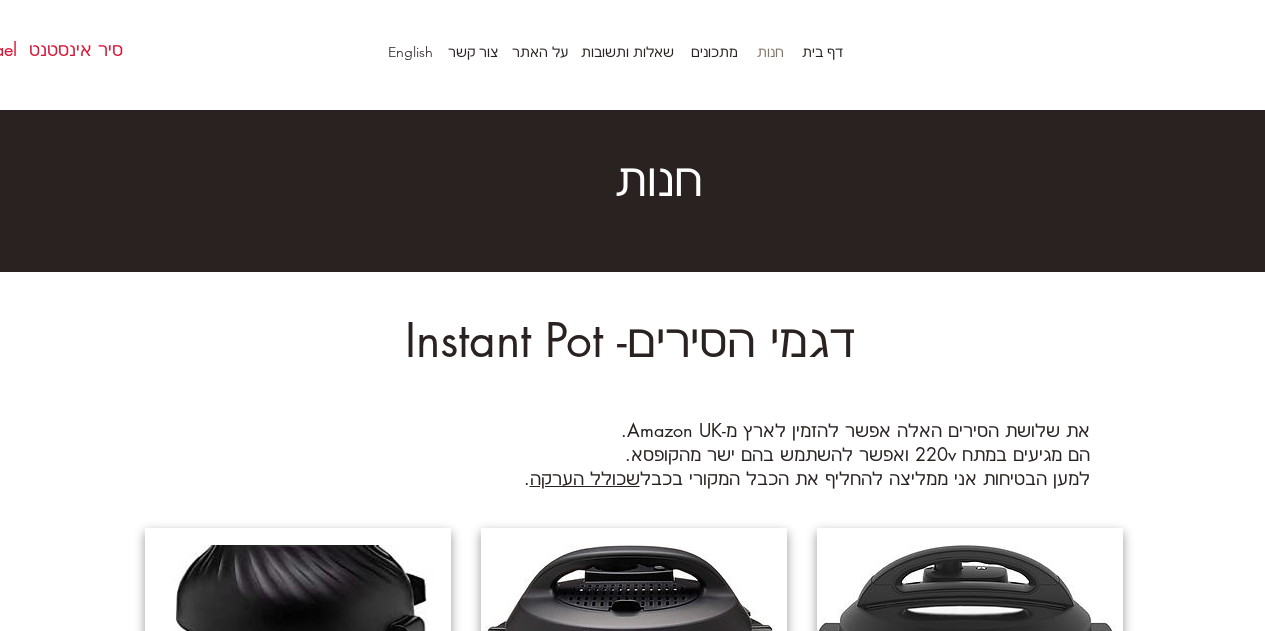 scroll, scrollTop: 0, scrollLeft: 0, axis: both 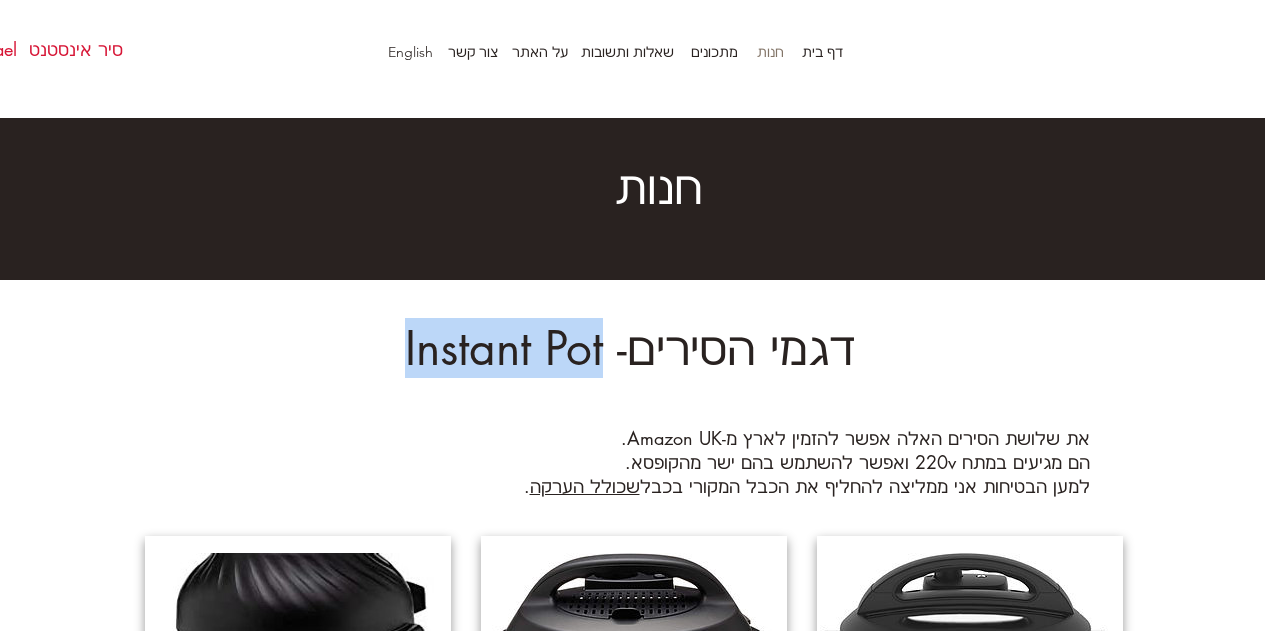 drag, startPoint x: 411, startPoint y: 356, endPoint x: 599, endPoint y: 363, distance: 188.13028 